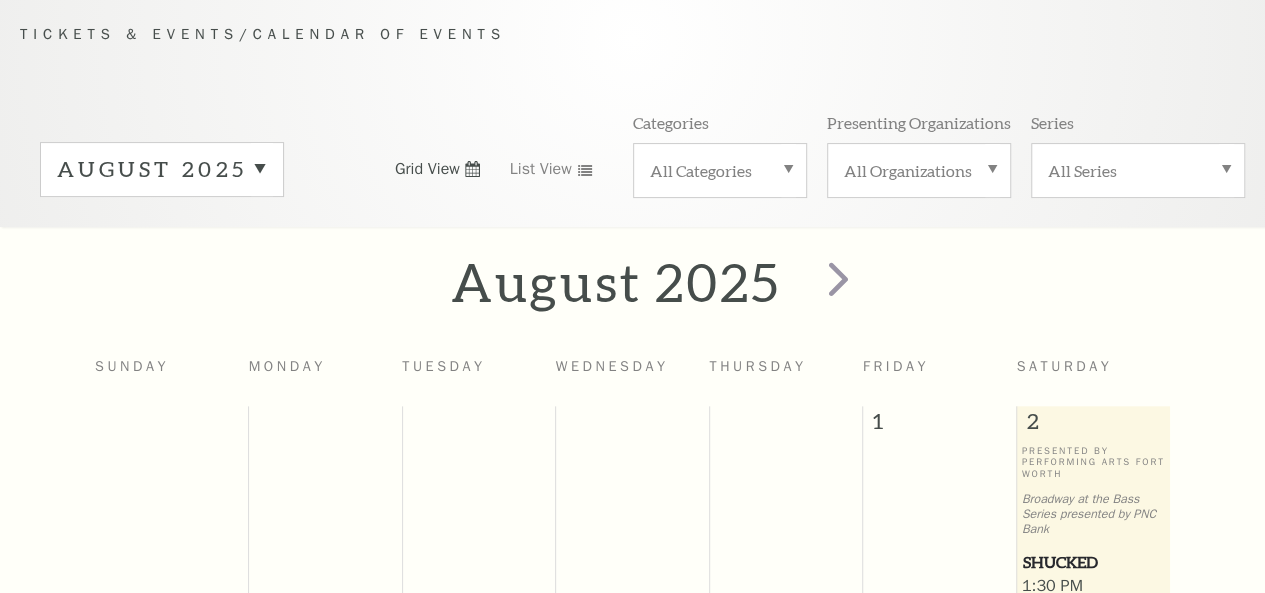 scroll, scrollTop: 176, scrollLeft: 0, axis: vertical 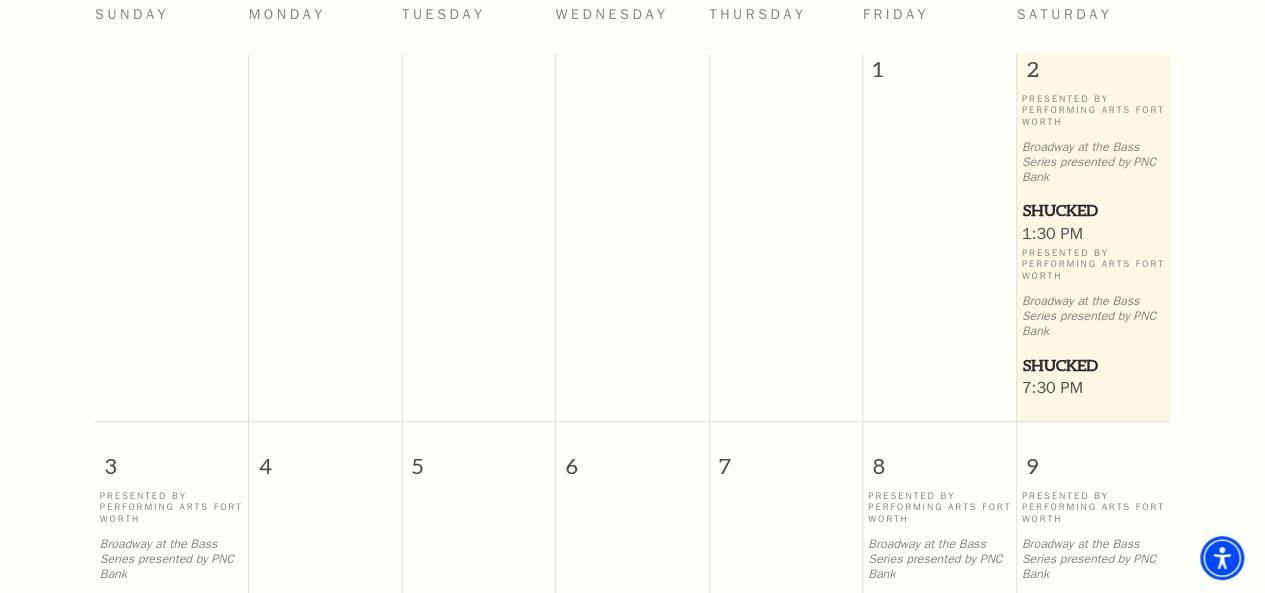 click on "Shucked" at bounding box center (1094, 365) 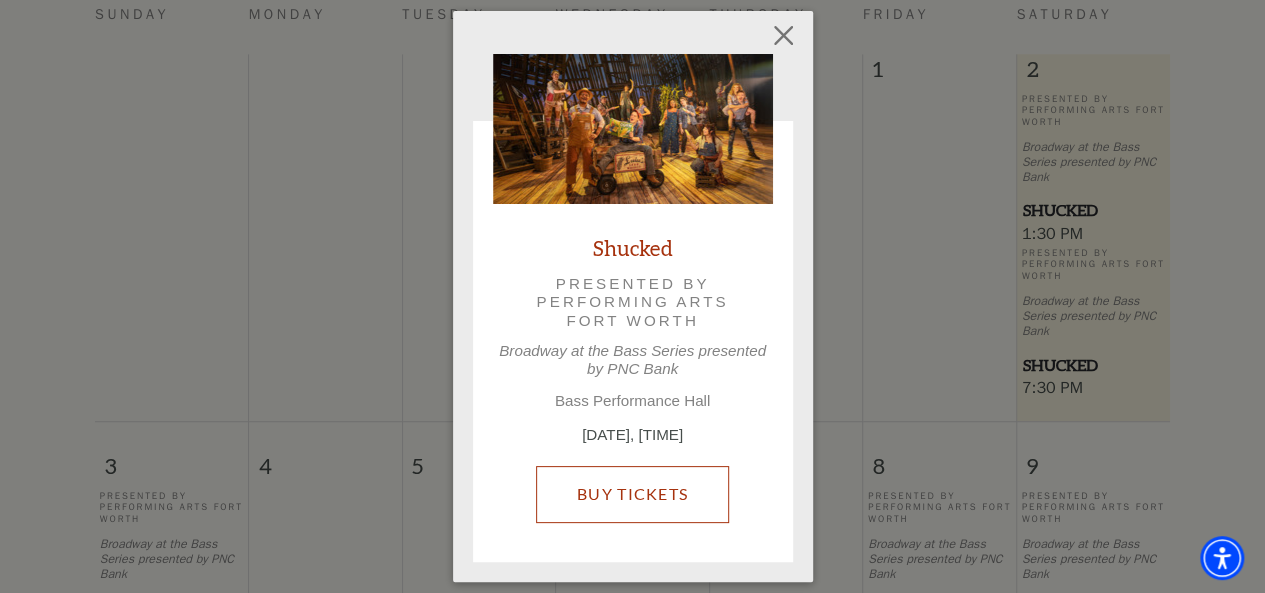 click on "Buy Tickets" at bounding box center [632, 494] 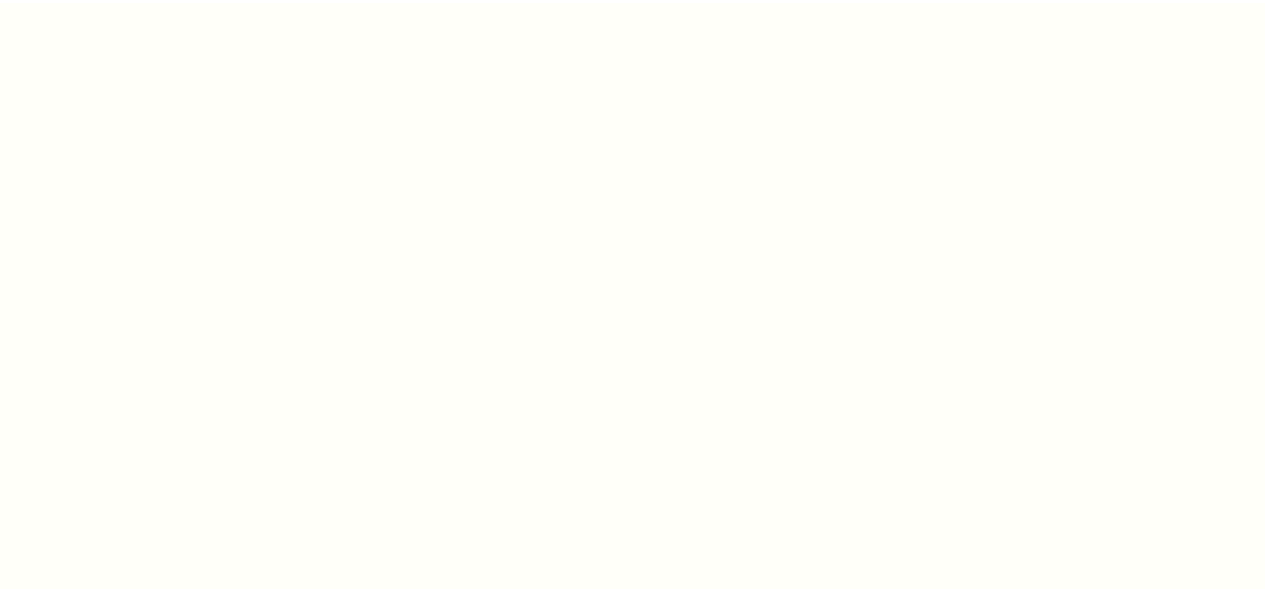 scroll, scrollTop: 0, scrollLeft: 0, axis: both 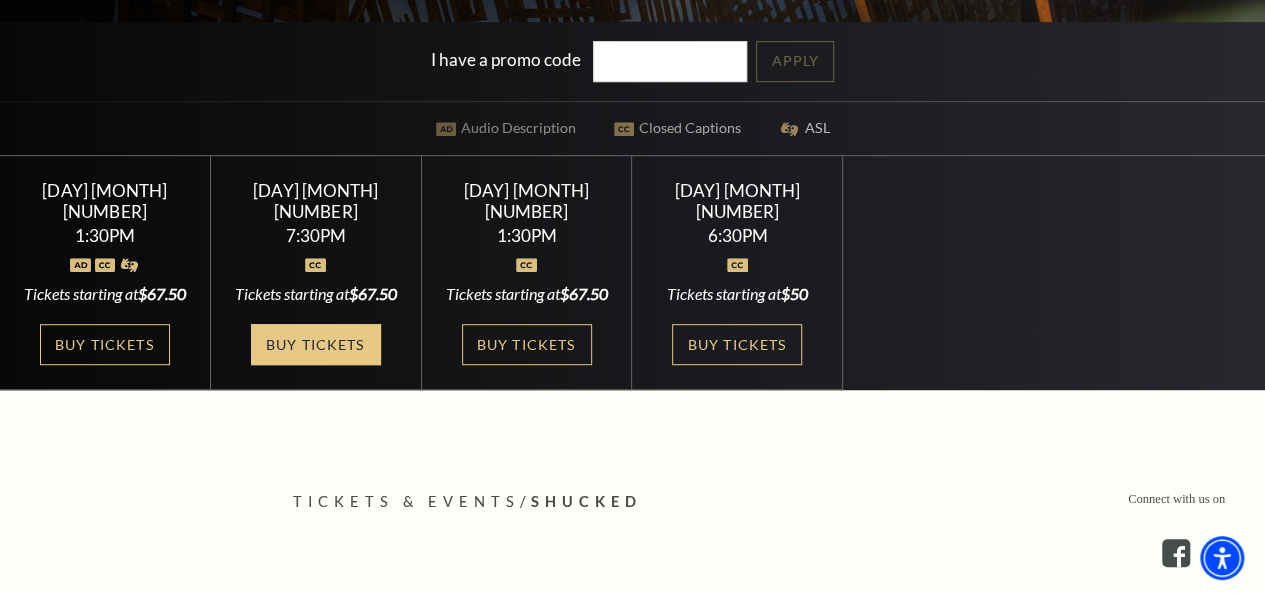 click on "Buy Tickets" at bounding box center (316, 344) 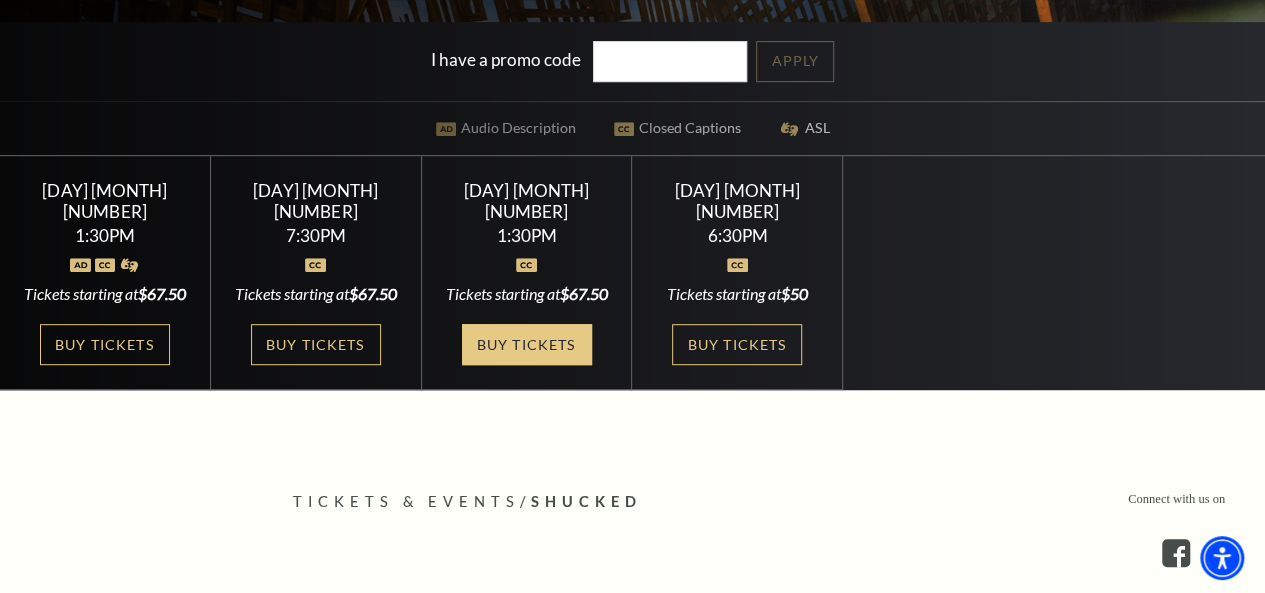 click on "Buy Tickets" at bounding box center [527, 344] 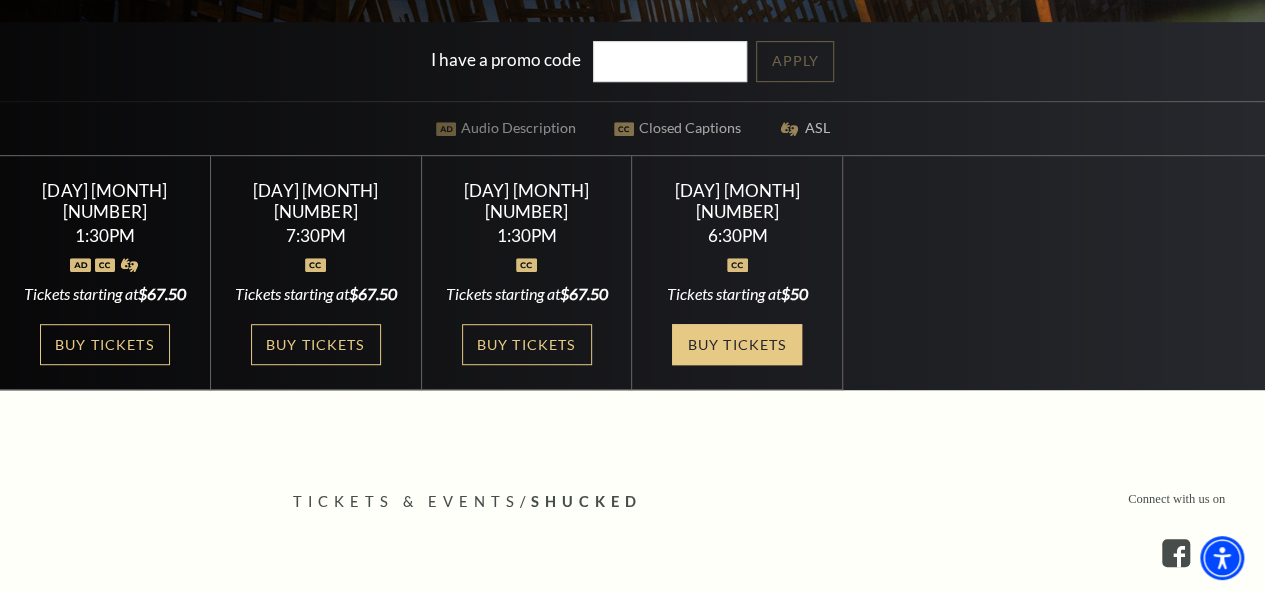 click on "Buy Tickets" at bounding box center [737, 344] 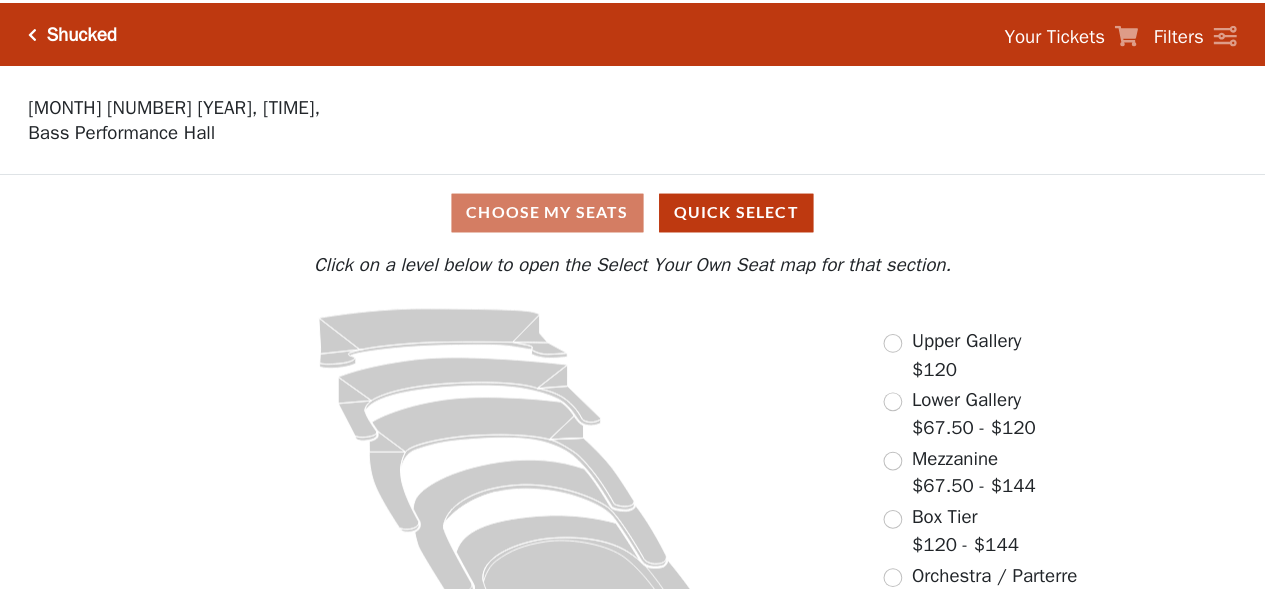 scroll, scrollTop: 0, scrollLeft: 0, axis: both 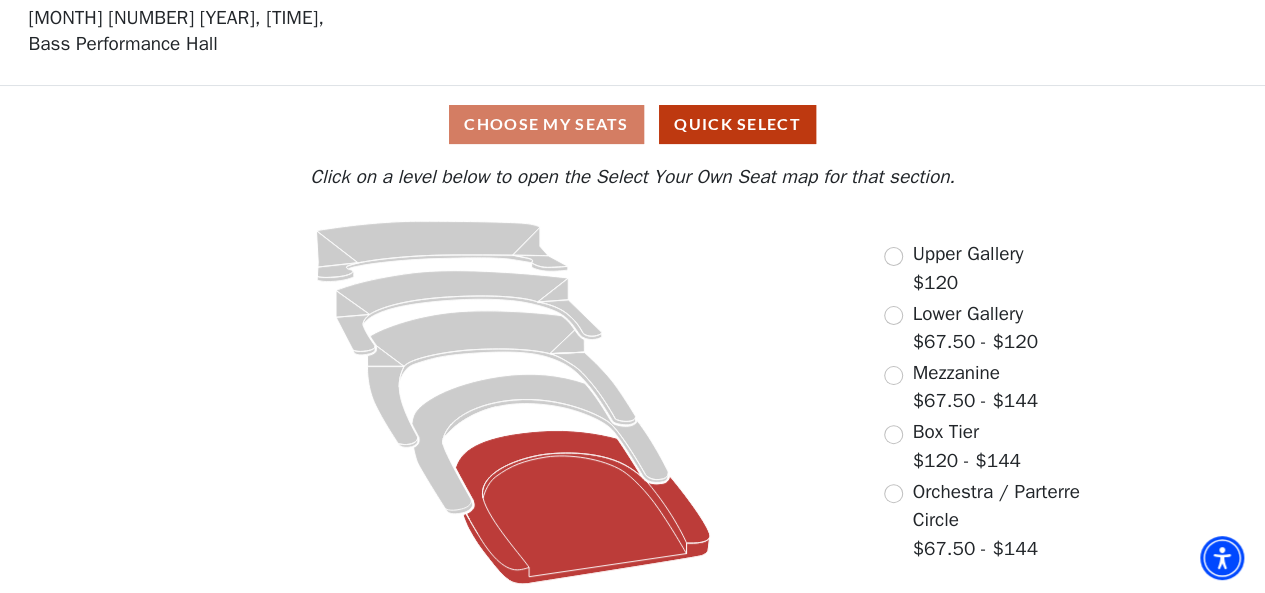 click 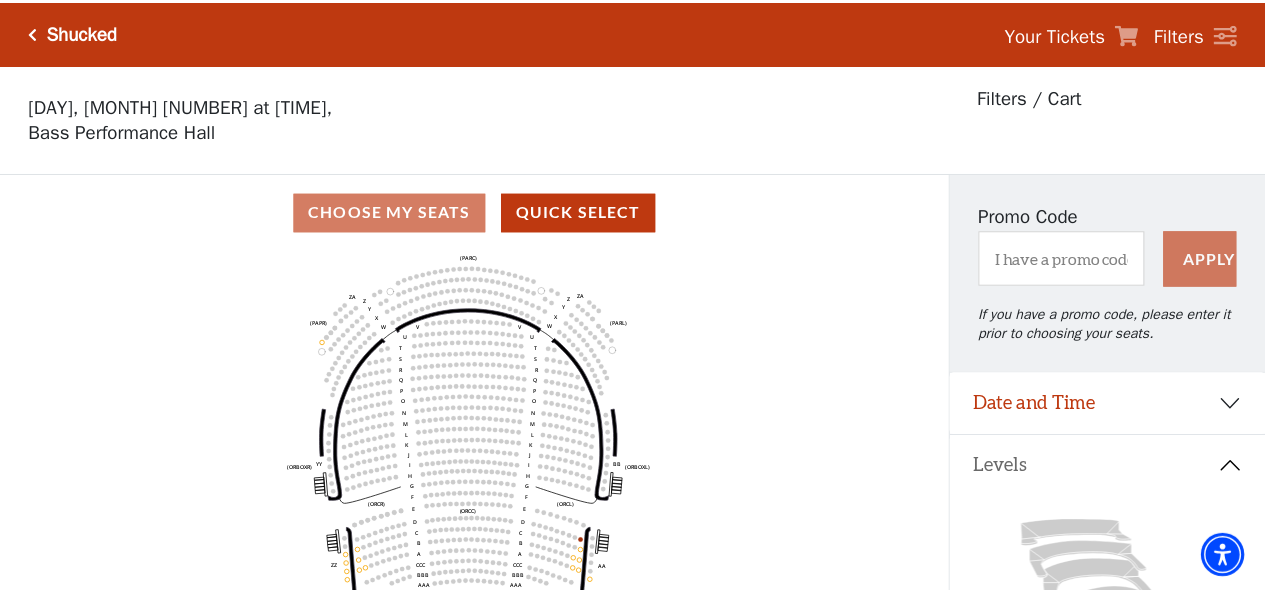 scroll, scrollTop: 92, scrollLeft: 0, axis: vertical 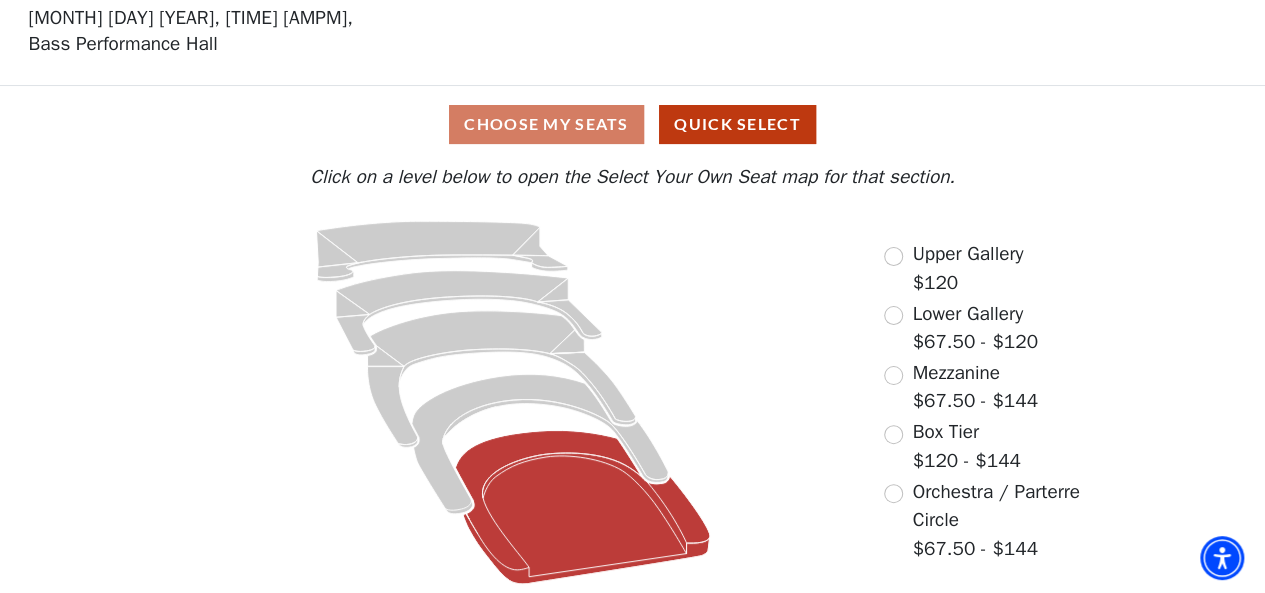 click 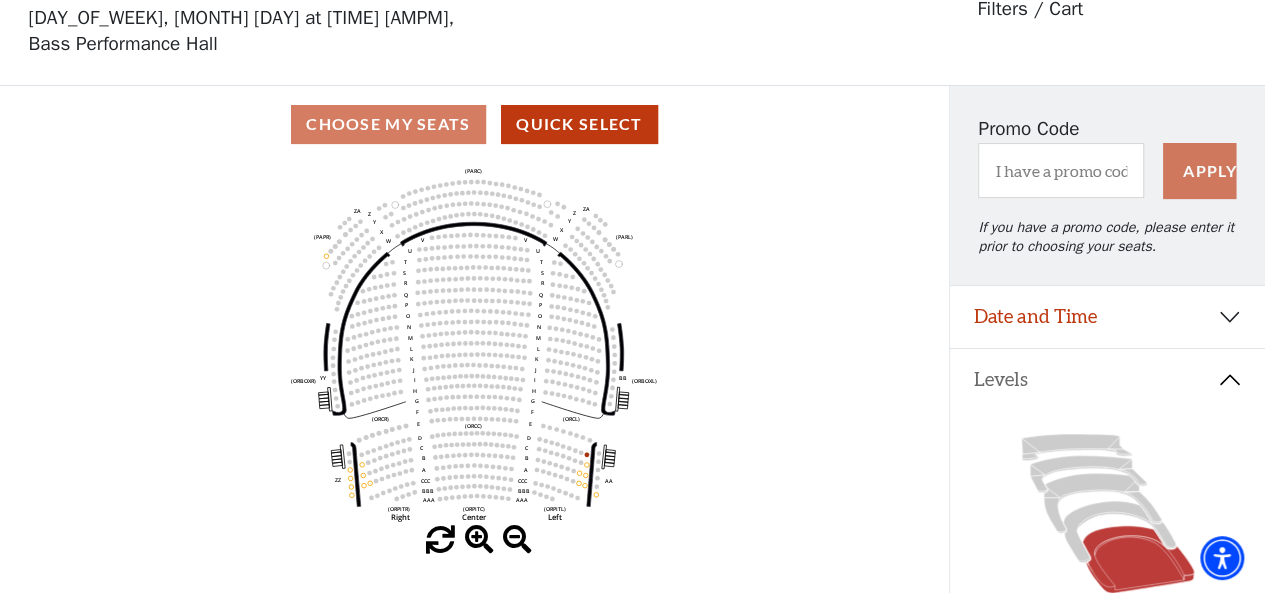 scroll, scrollTop: 92, scrollLeft: 0, axis: vertical 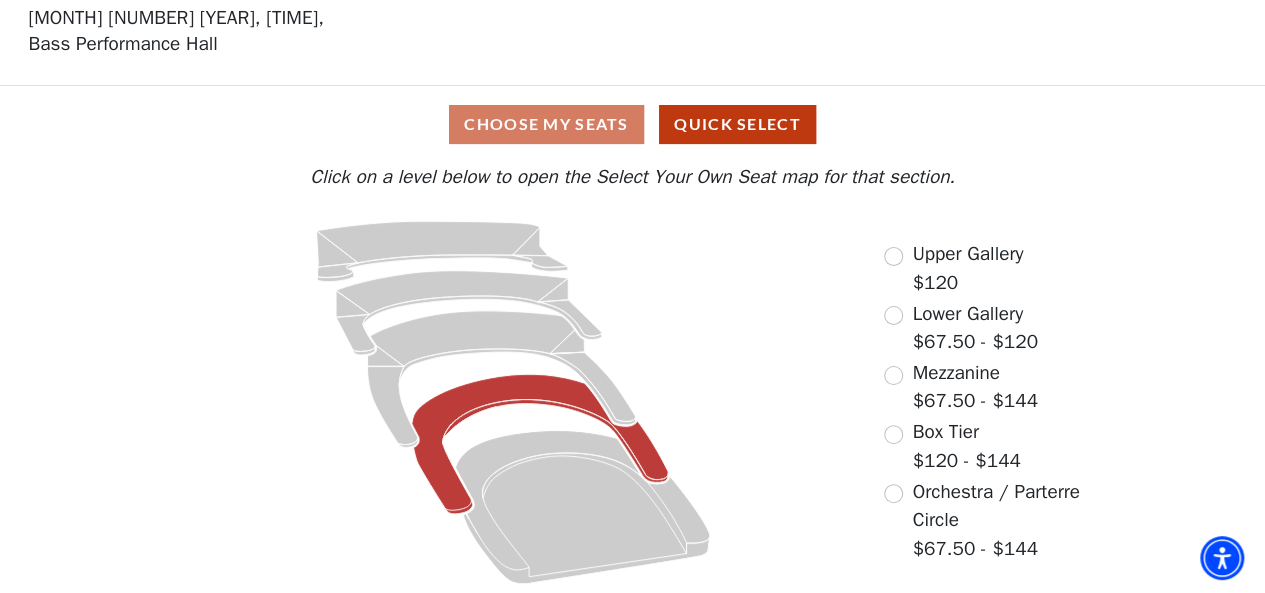 click 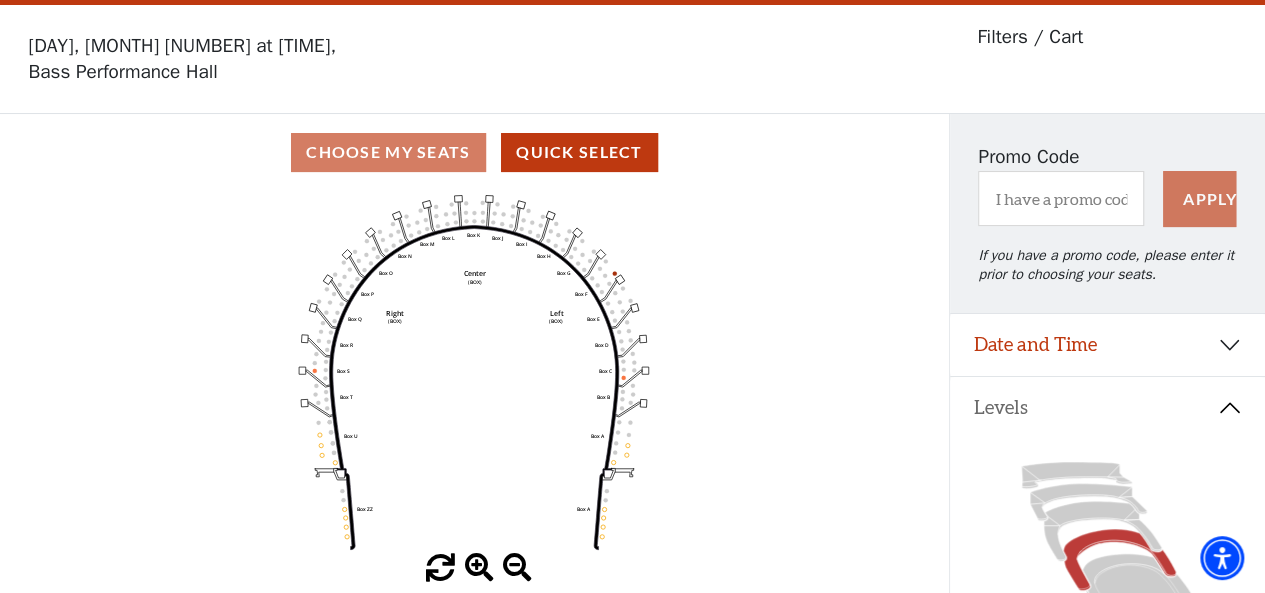 scroll, scrollTop: 92, scrollLeft: 0, axis: vertical 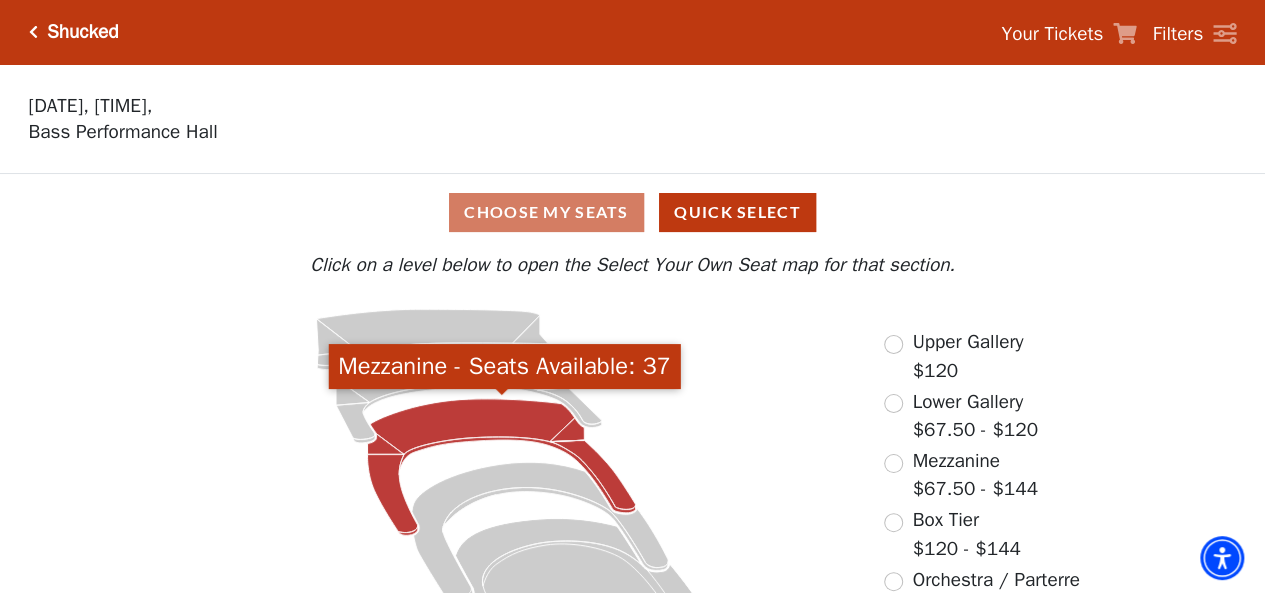 click 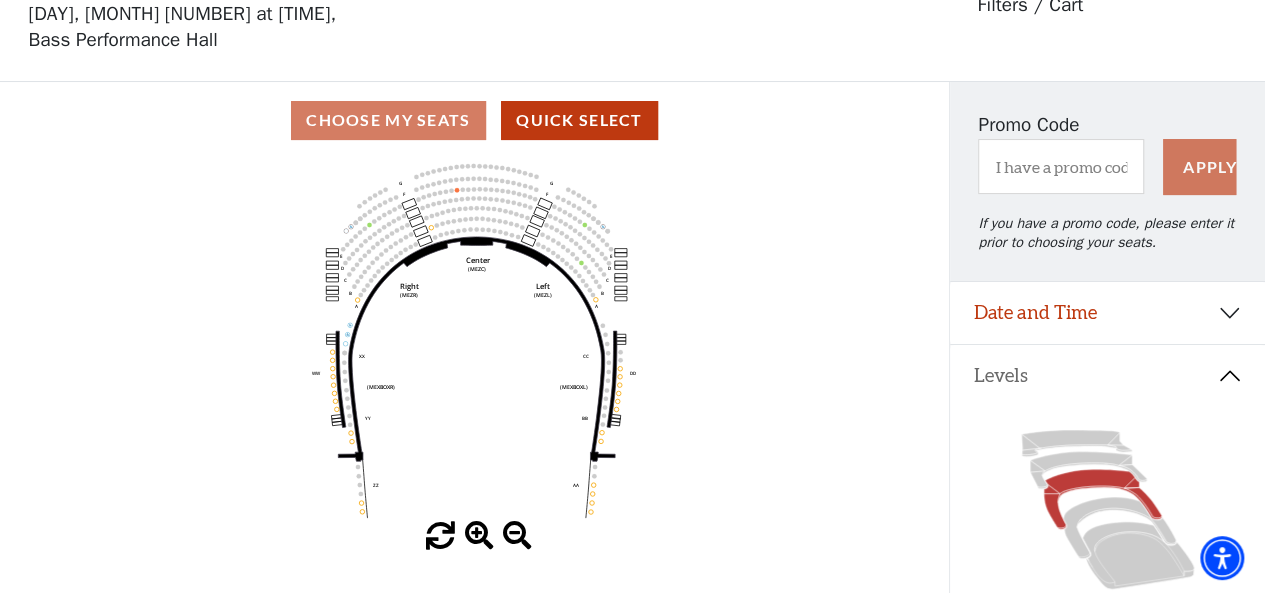 scroll, scrollTop: 92, scrollLeft: 0, axis: vertical 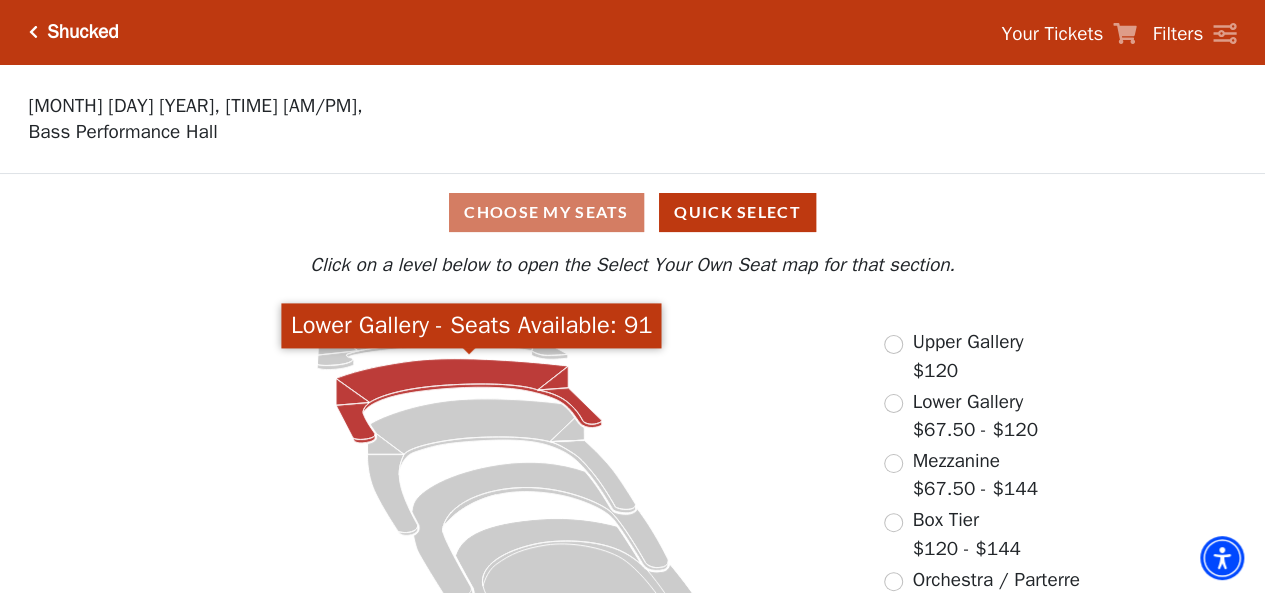 click 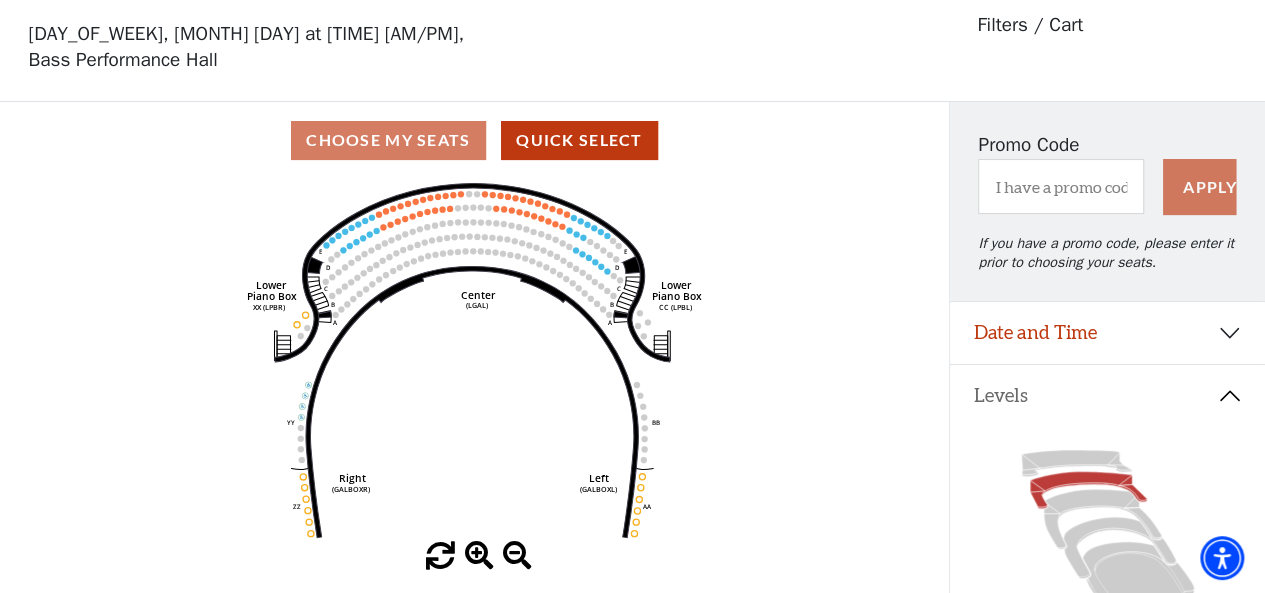 scroll, scrollTop: 92, scrollLeft: 0, axis: vertical 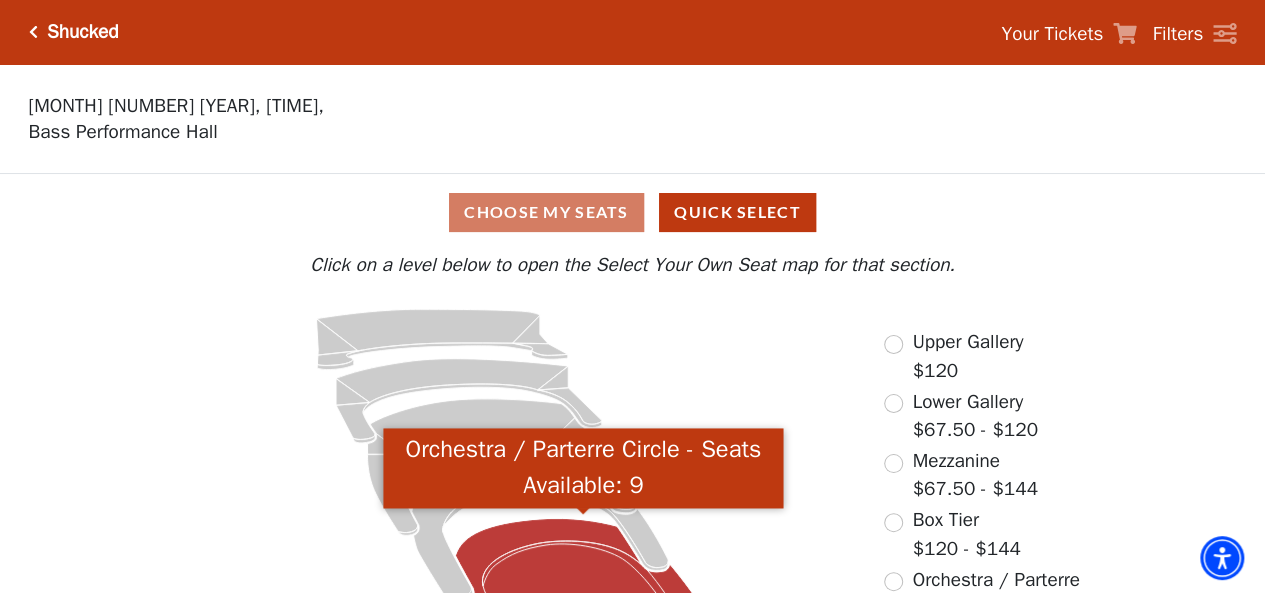click 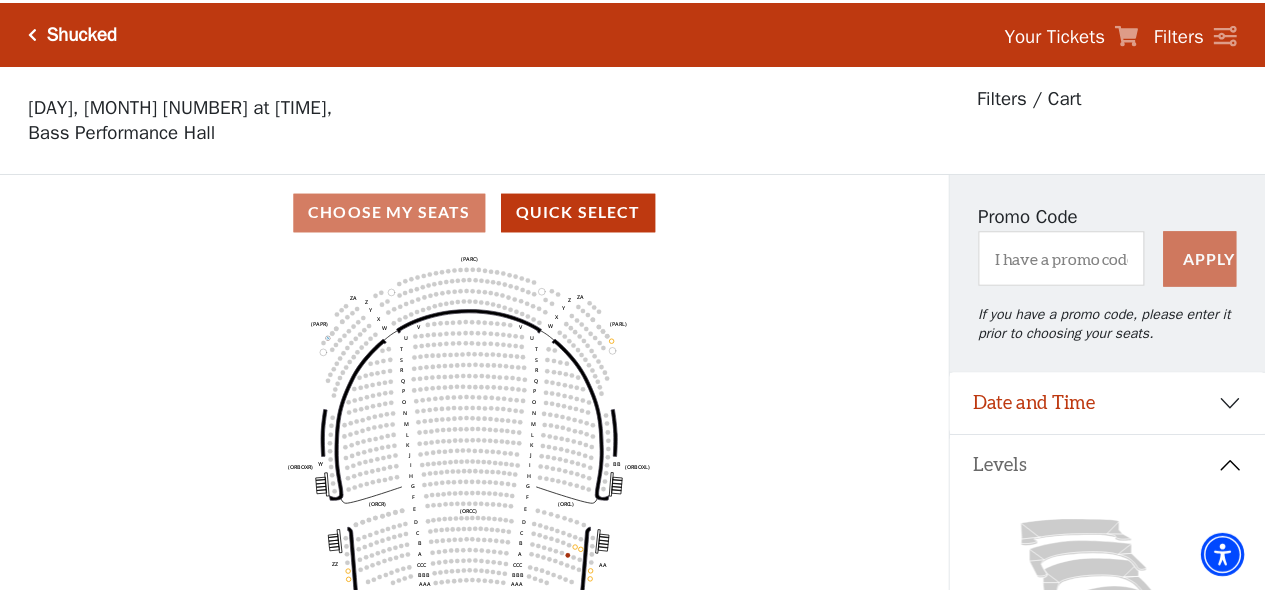 scroll, scrollTop: 92, scrollLeft: 0, axis: vertical 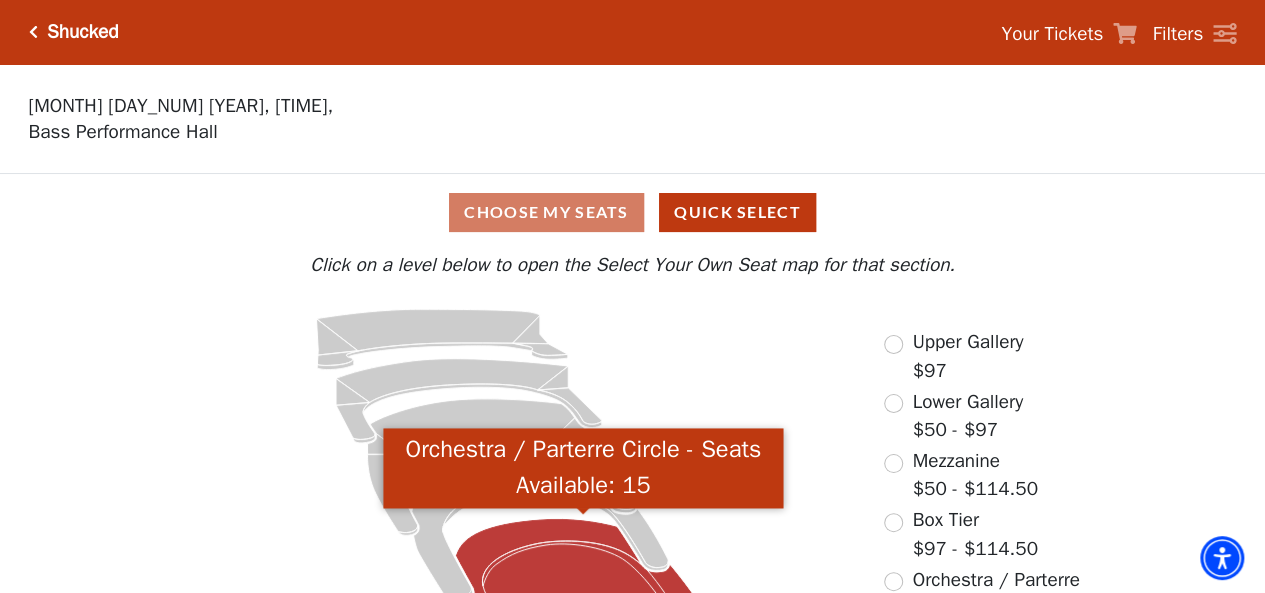 click 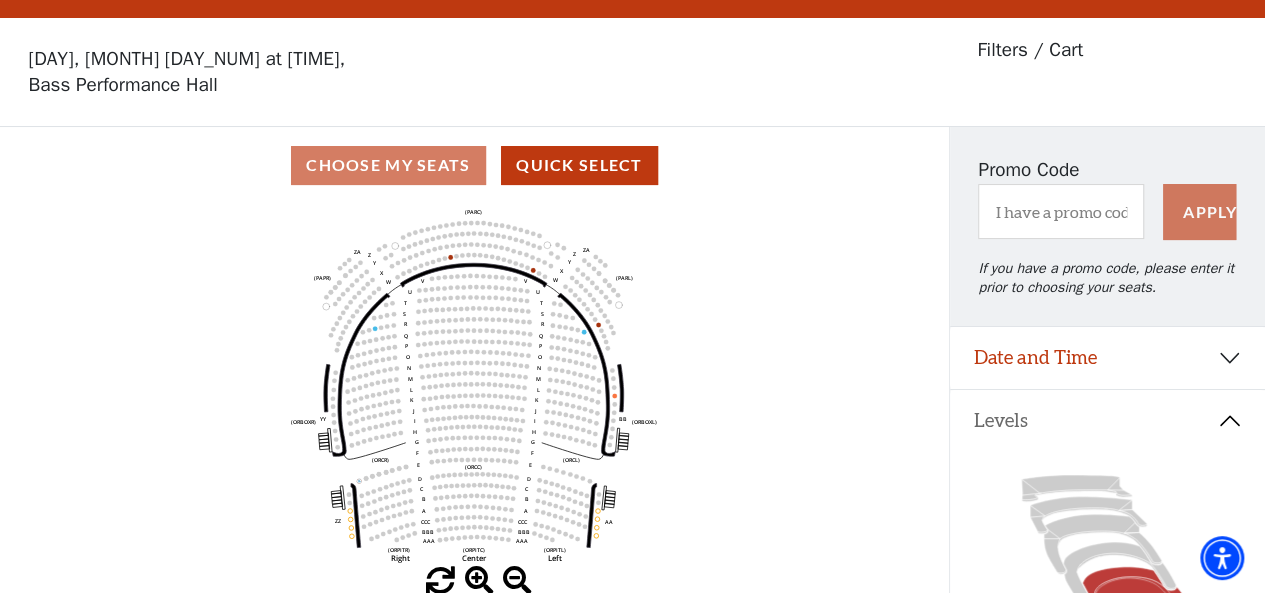 scroll, scrollTop: 92, scrollLeft: 0, axis: vertical 